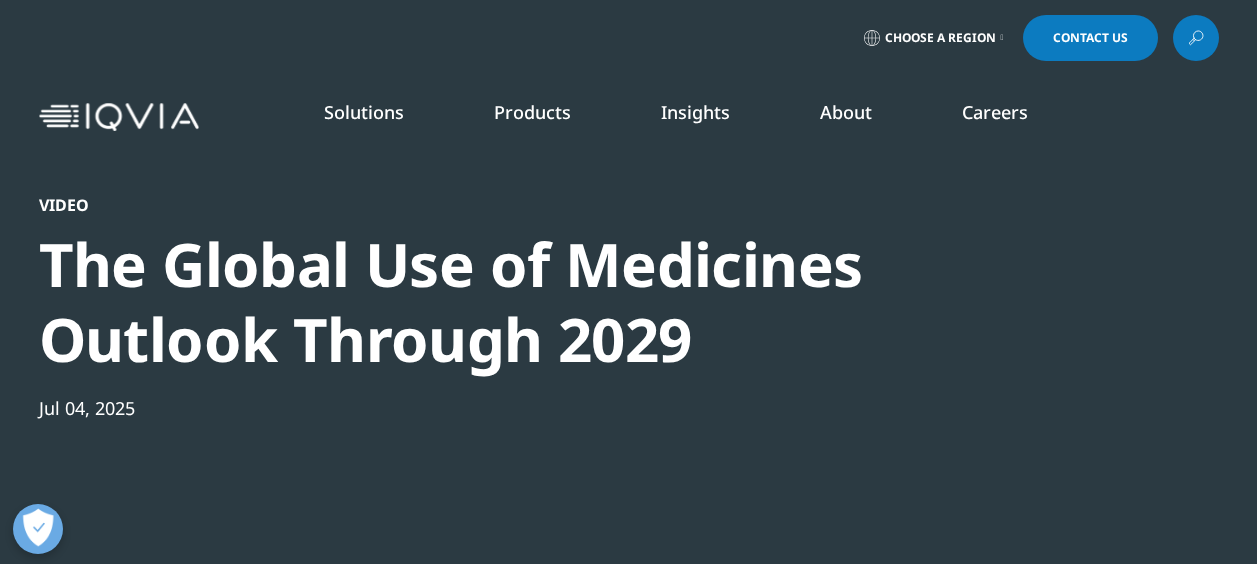 scroll, scrollTop: 0, scrollLeft: 0, axis: both 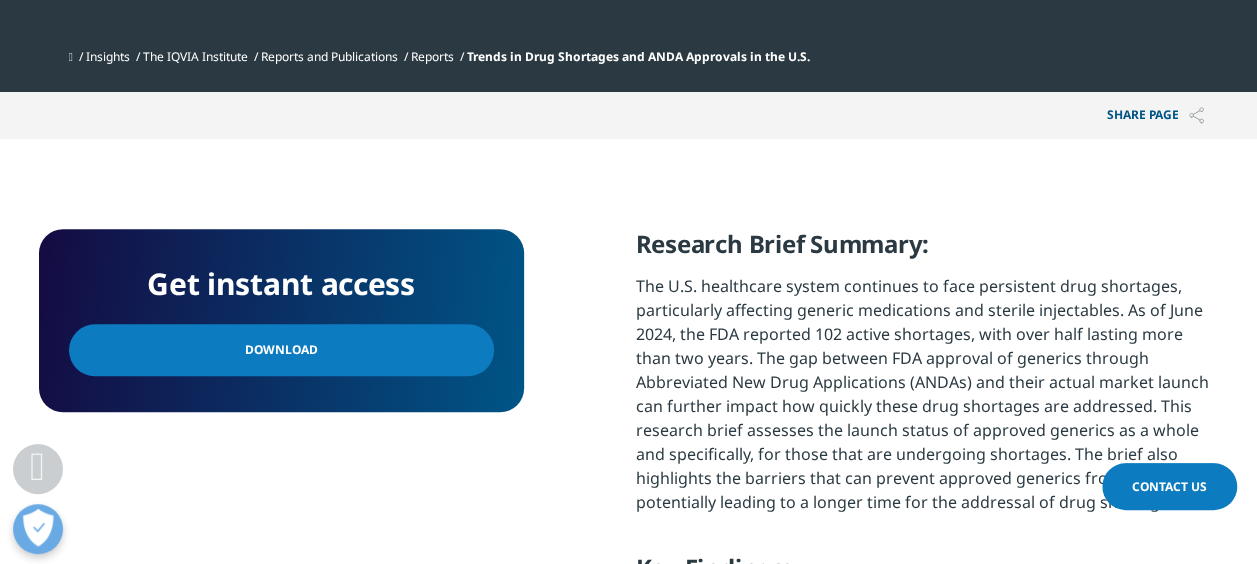 click on "Download" at bounding box center (281, 350) 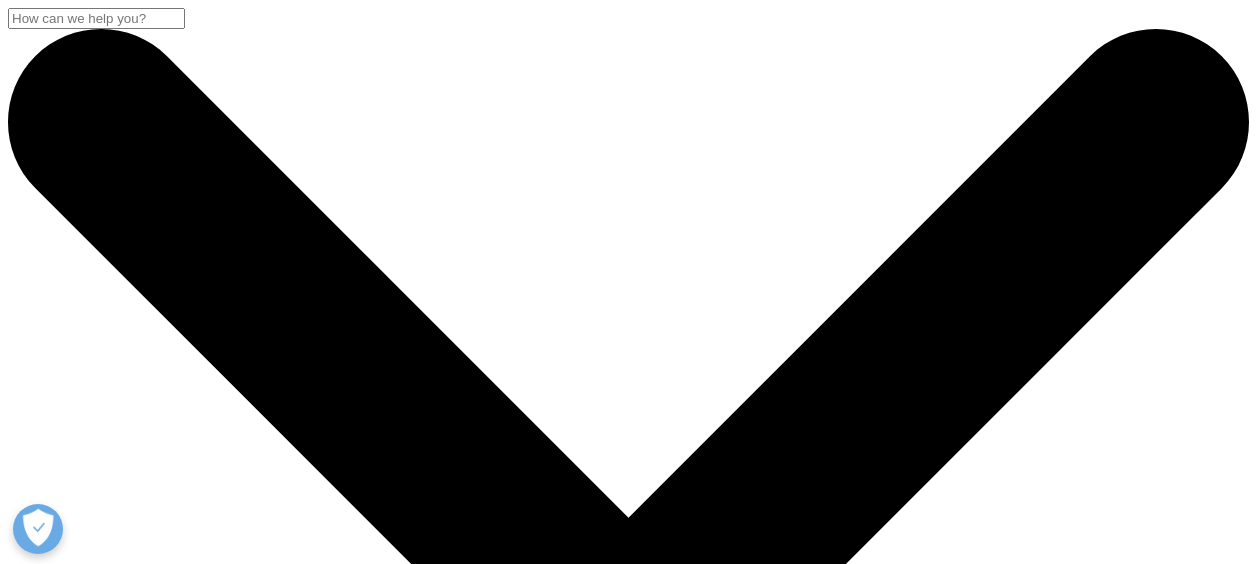 scroll, scrollTop: 0, scrollLeft: 0, axis: both 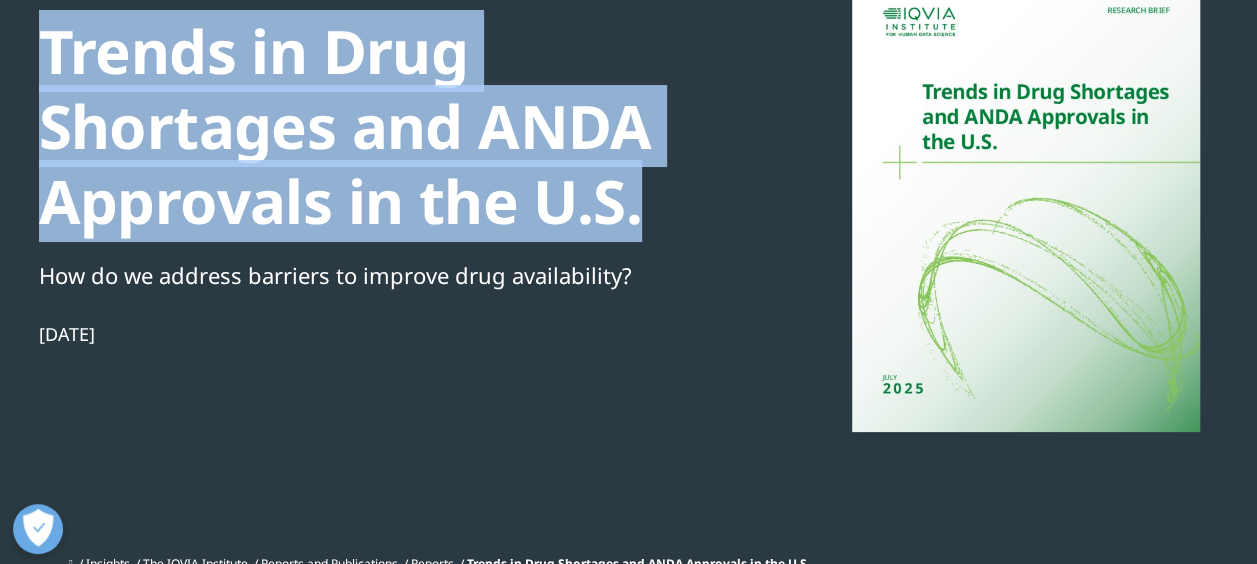 drag, startPoint x: 48, startPoint y: 45, endPoint x: 633, endPoint y: 213, distance: 608.6452 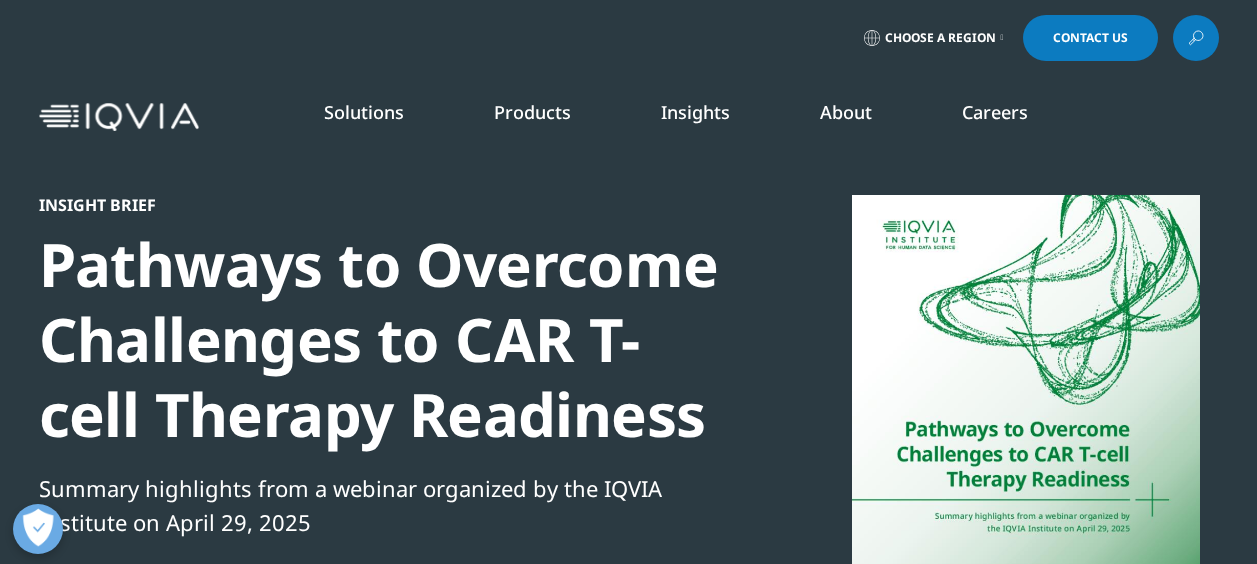 scroll, scrollTop: 0, scrollLeft: 0, axis: both 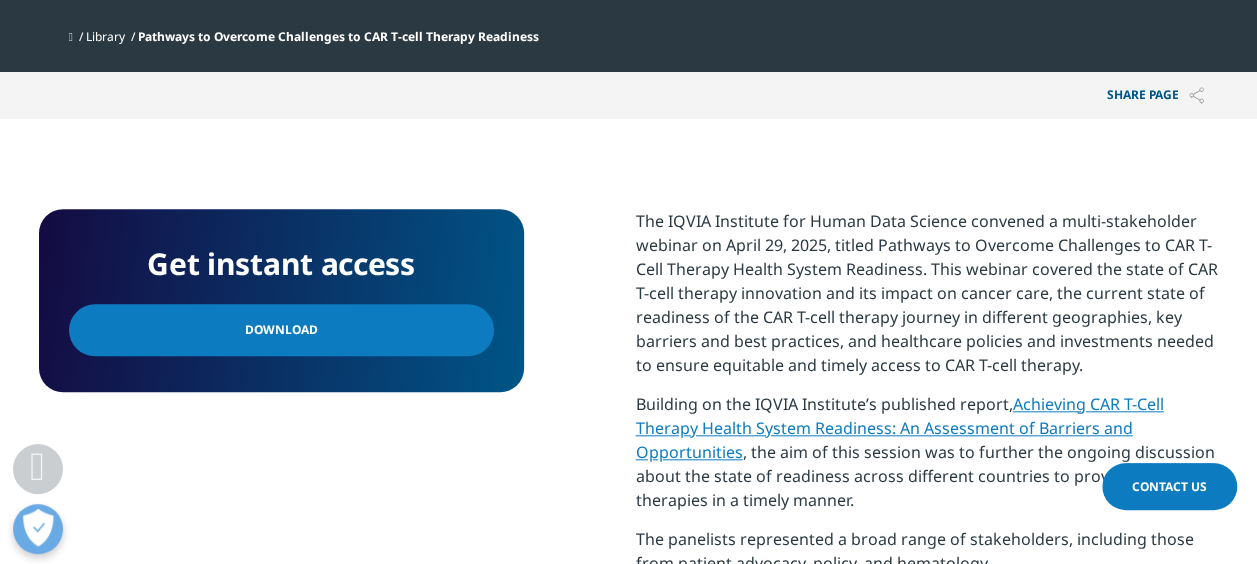 click on "Download" at bounding box center [281, 330] 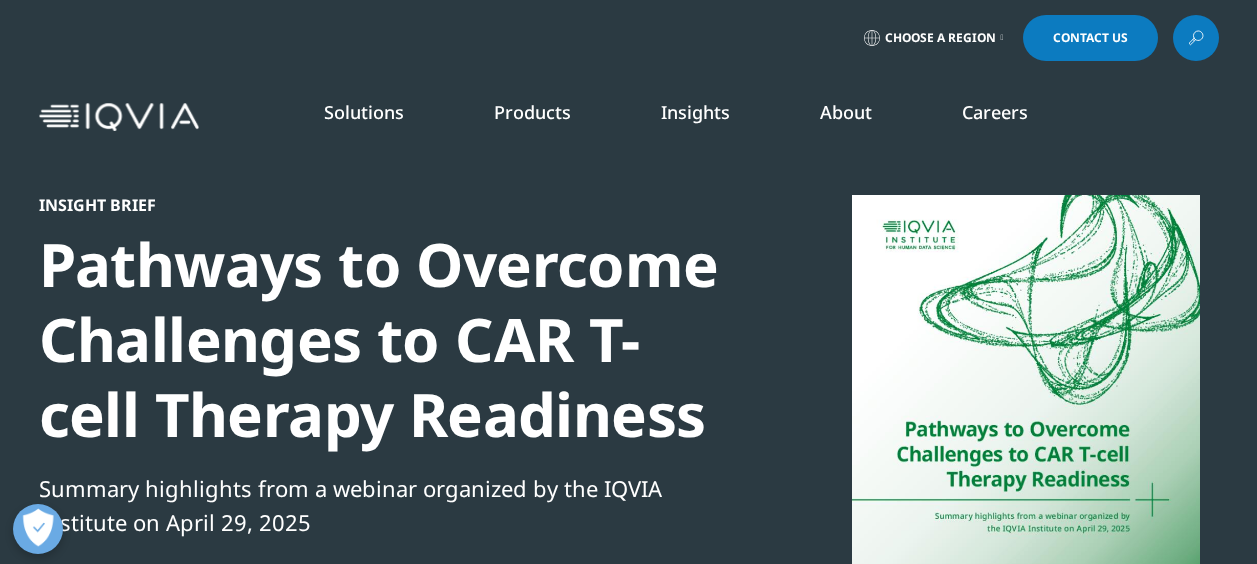 scroll, scrollTop: 774, scrollLeft: 0, axis: vertical 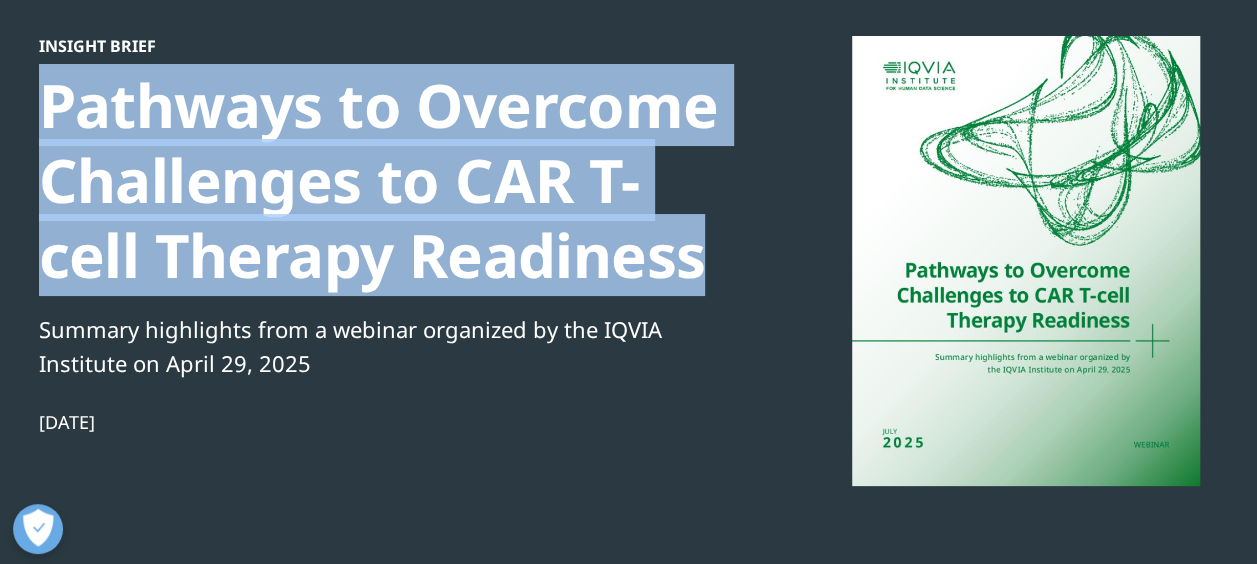 drag, startPoint x: 50, startPoint y: 110, endPoint x: 698, endPoint y: 258, distance: 664.6864 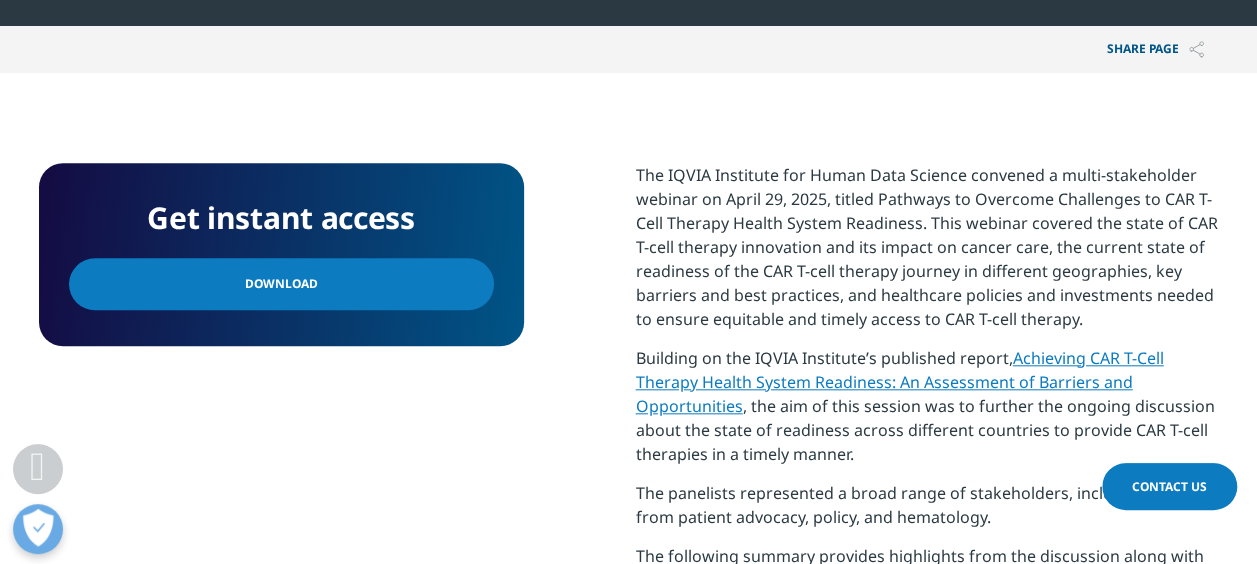 scroll, scrollTop: 882, scrollLeft: 0, axis: vertical 